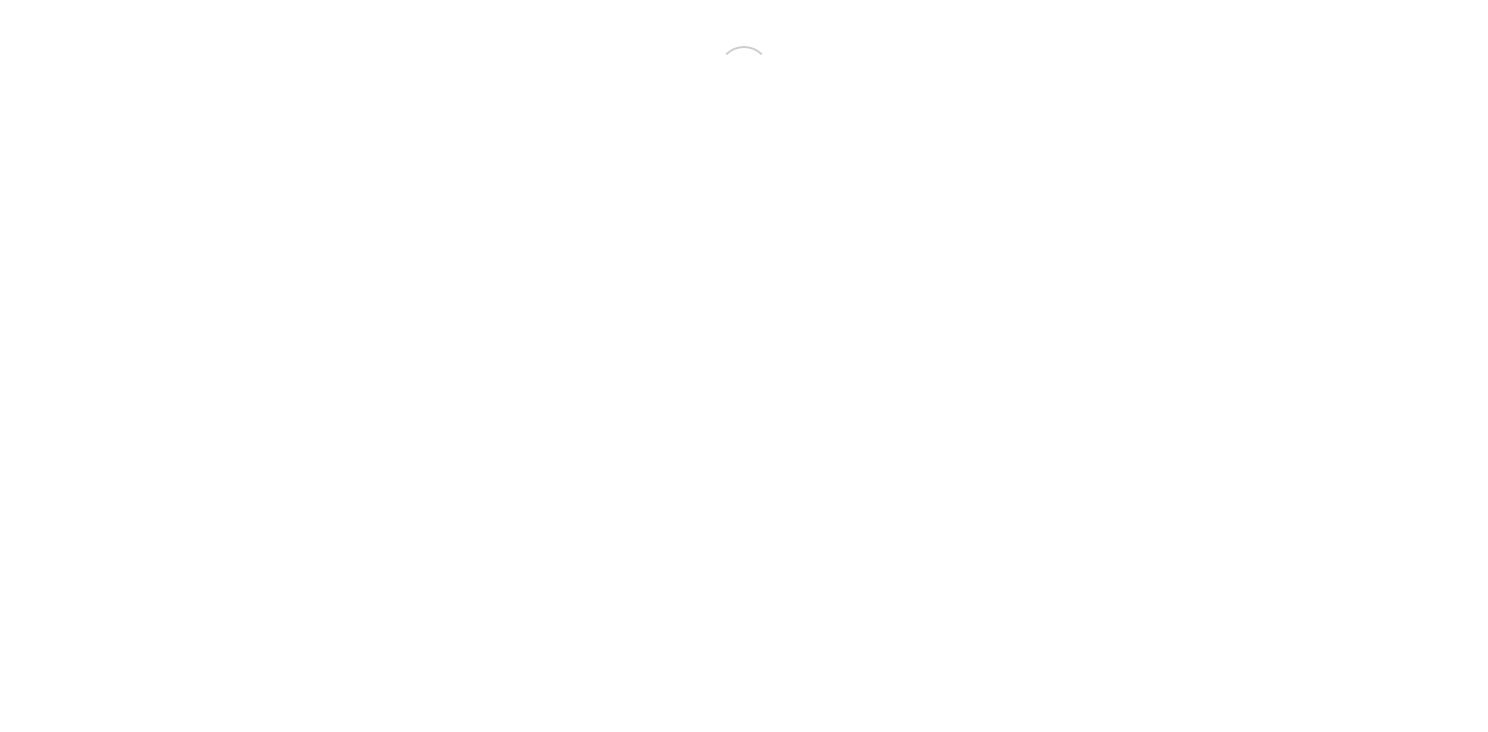 scroll, scrollTop: 0, scrollLeft: 0, axis: both 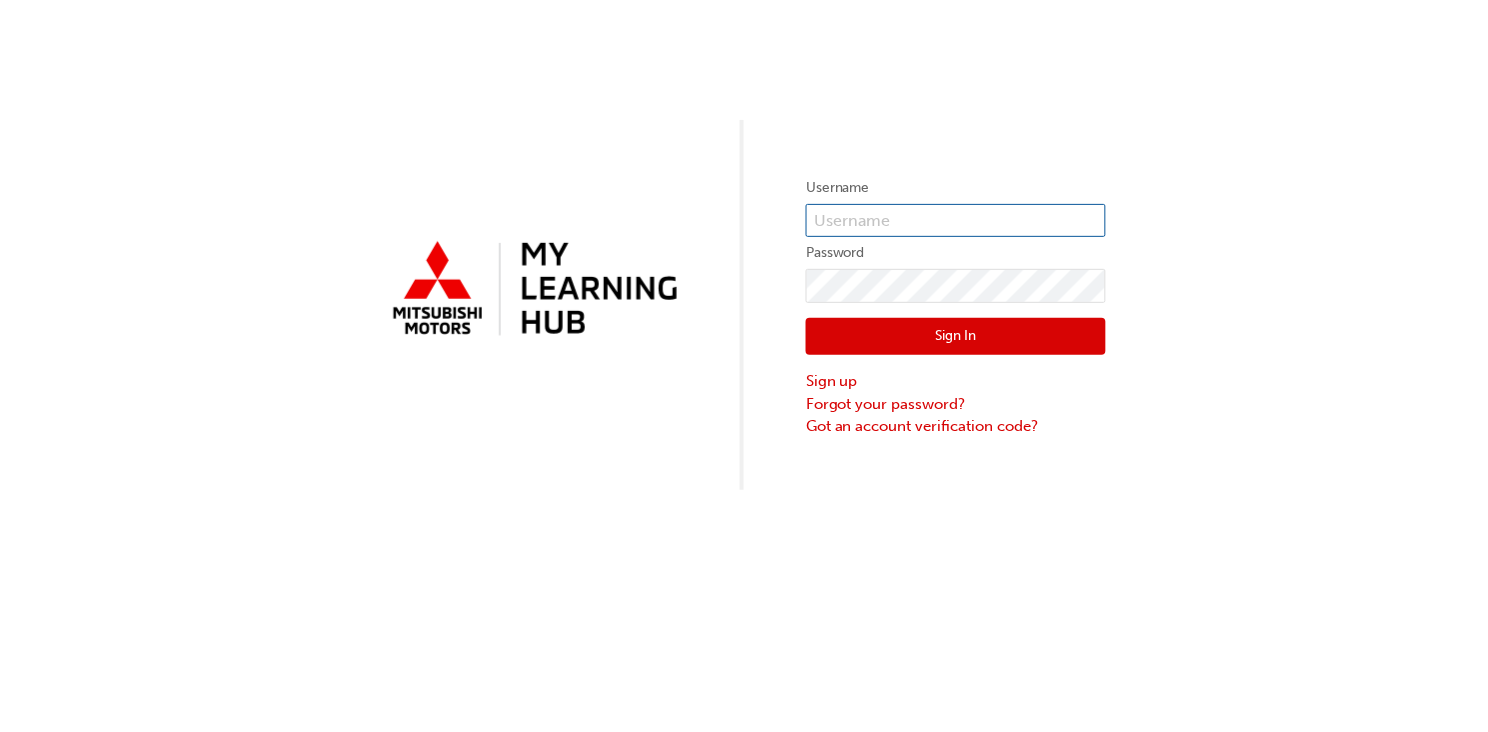 type on "0005811510" 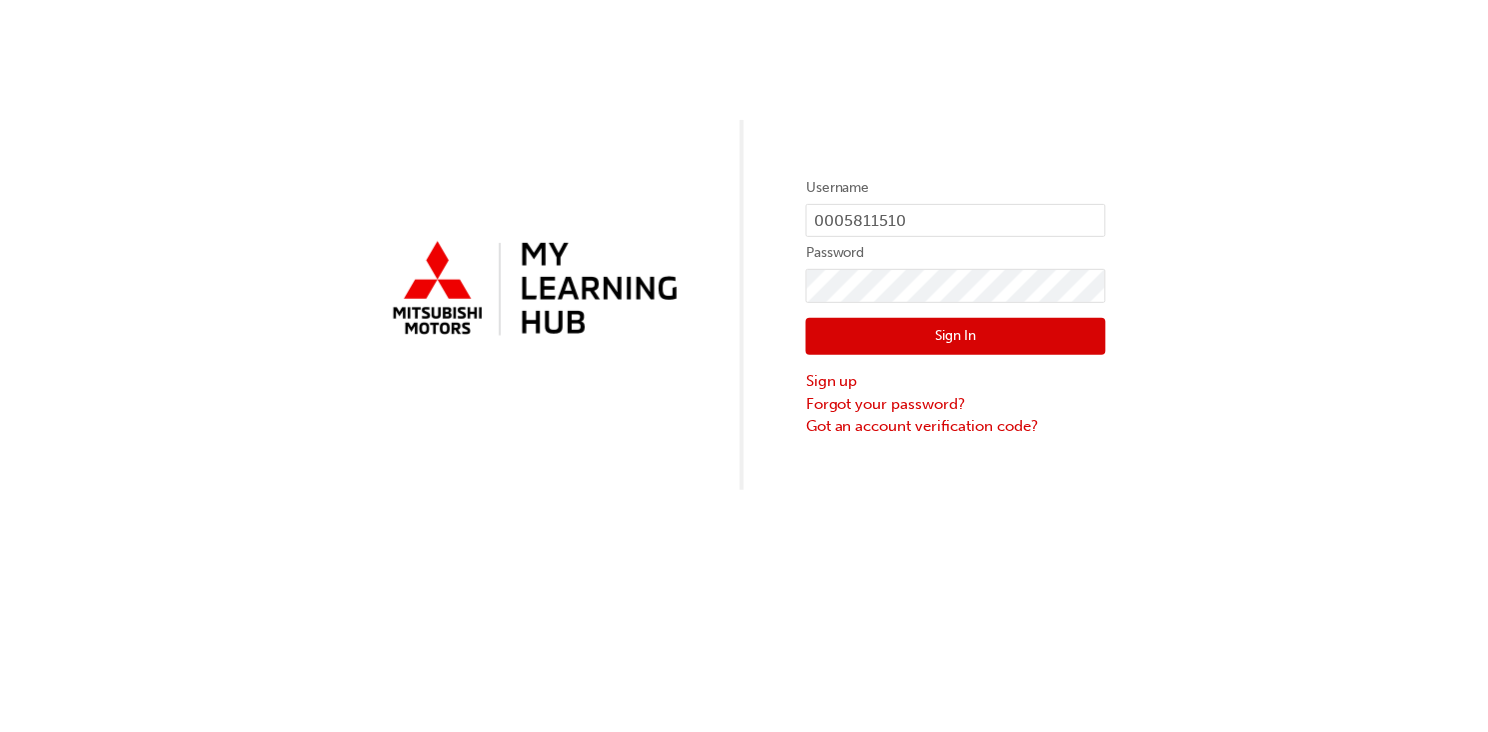 click on "Sign In" at bounding box center (956, 337) 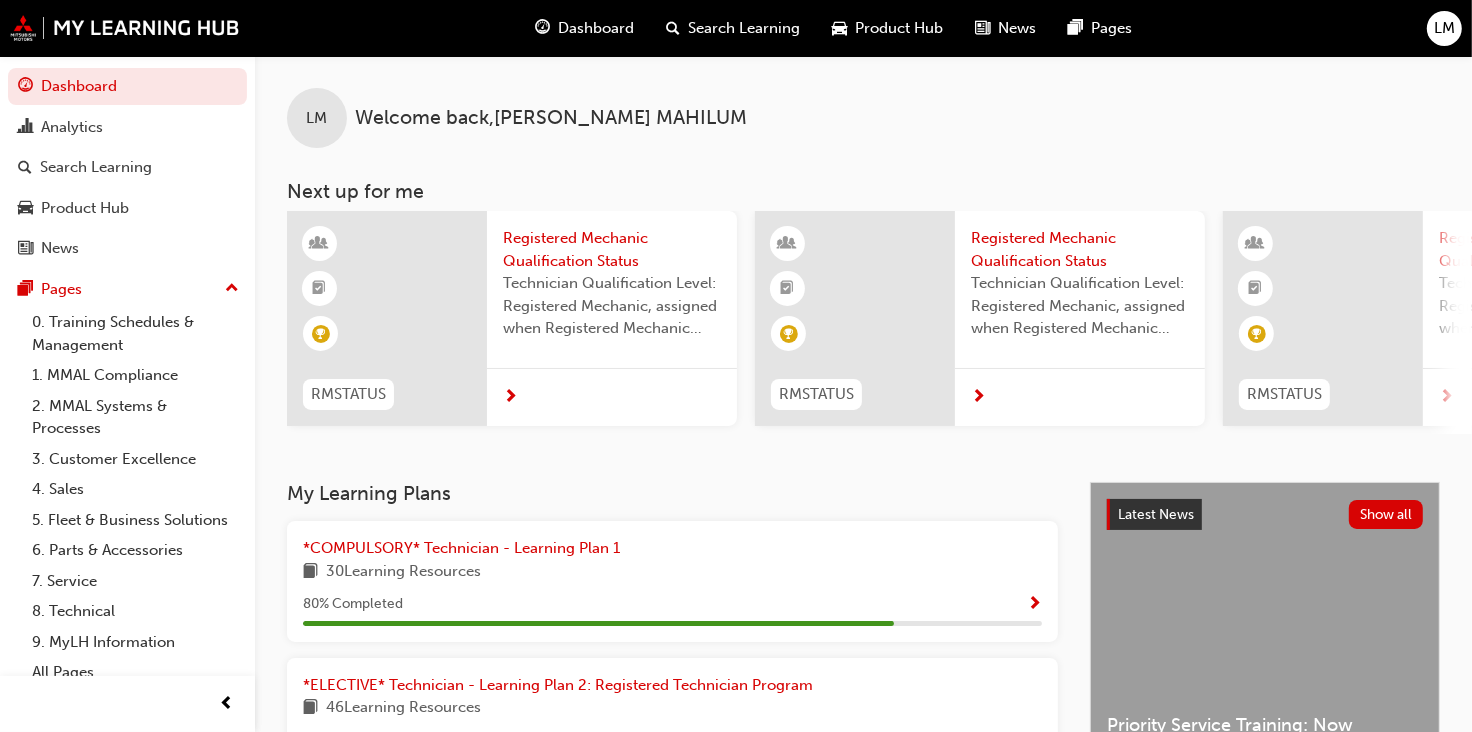 click on "Technician Qualification Level: Registered Mechanic, assigned when Registered Mechanic modules have been completed." at bounding box center [612, 306] 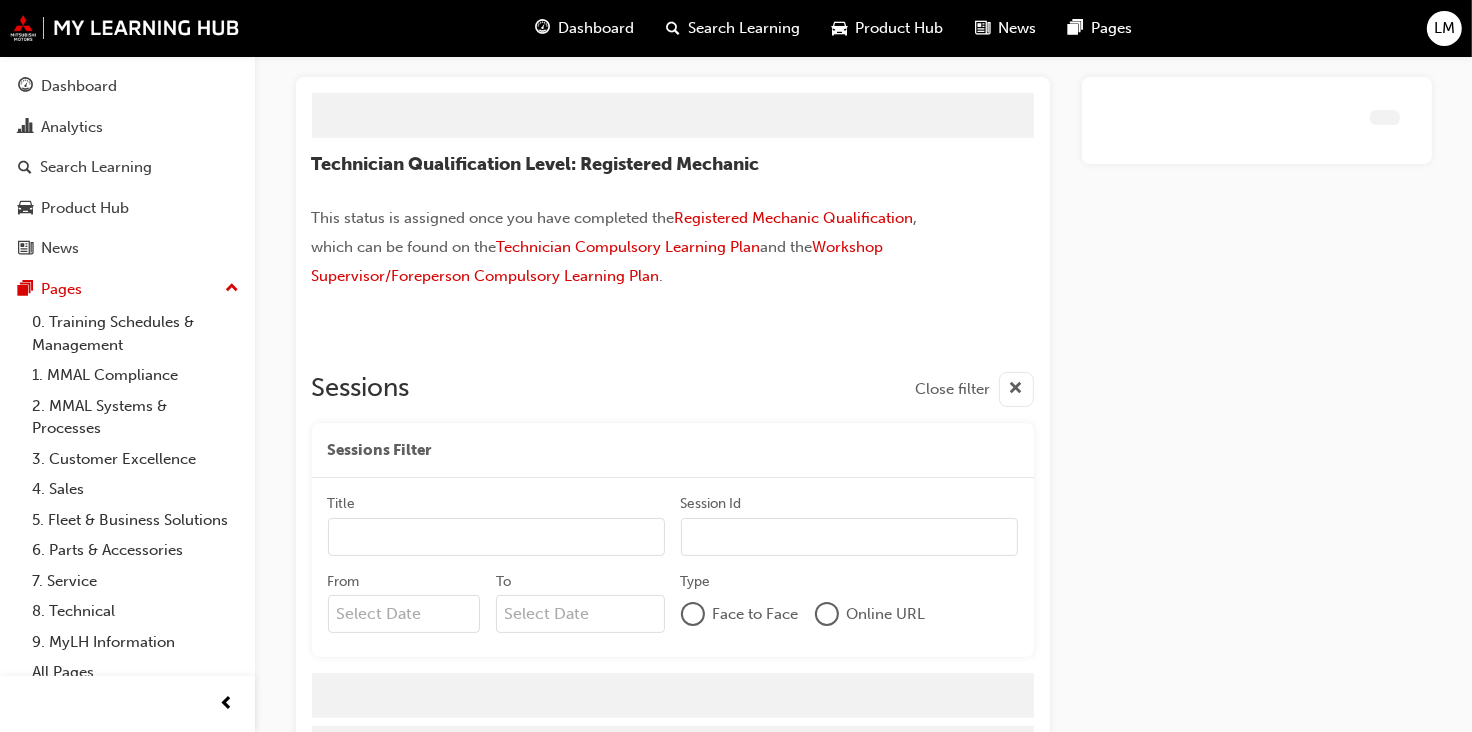 scroll, scrollTop: 162, scrollLeft: 0, axis: vertical 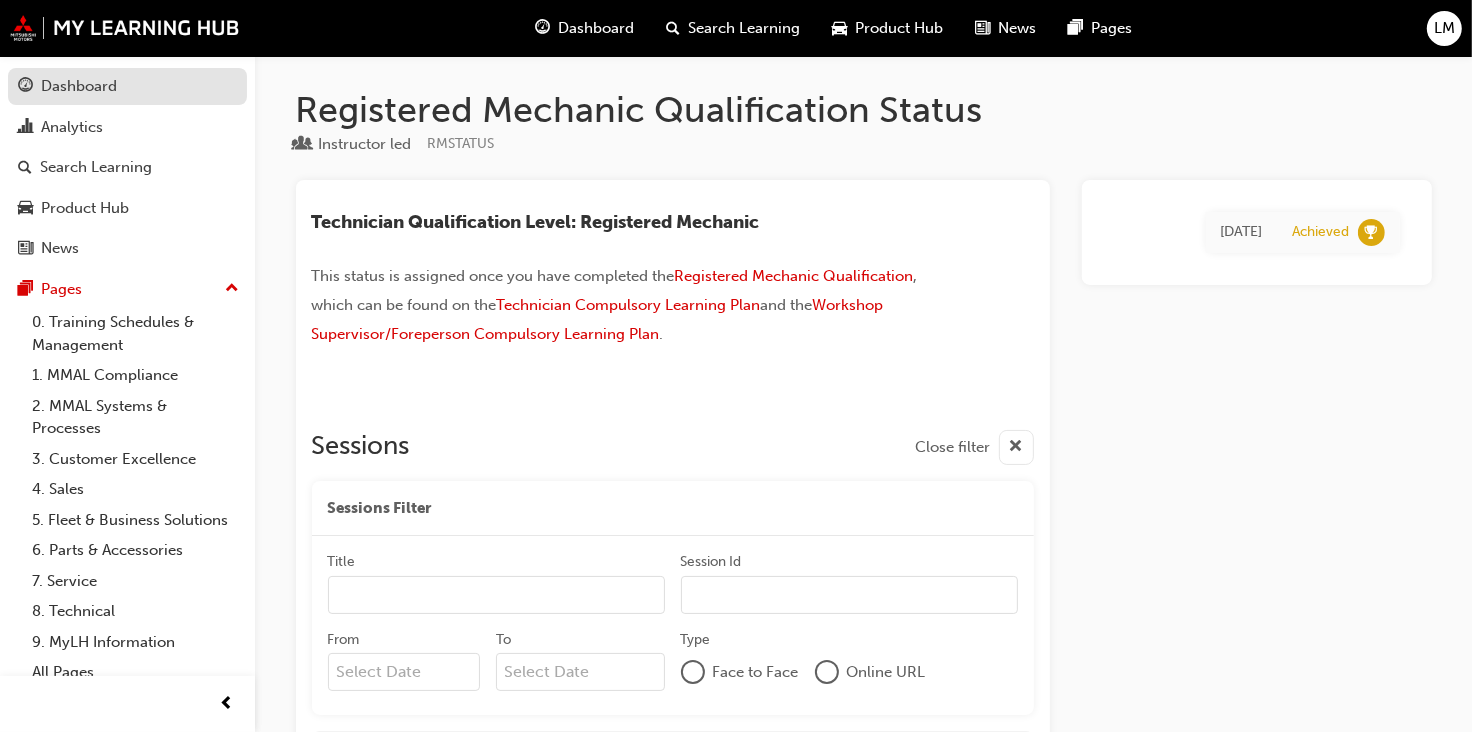 click on "Dashboard" at bounding box center (127, 86) 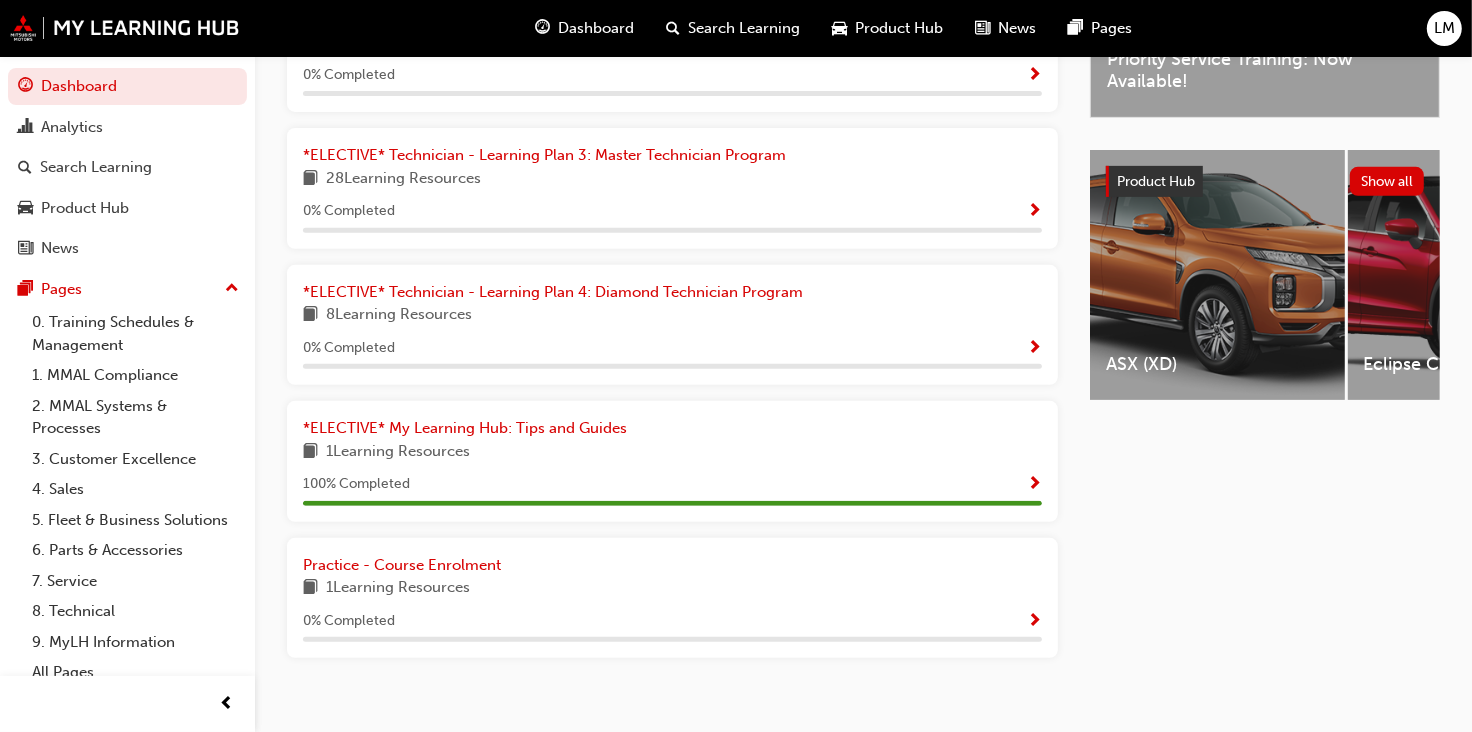 scroll, scrollTop: 714, scrollLeft: 0, axis: vertical 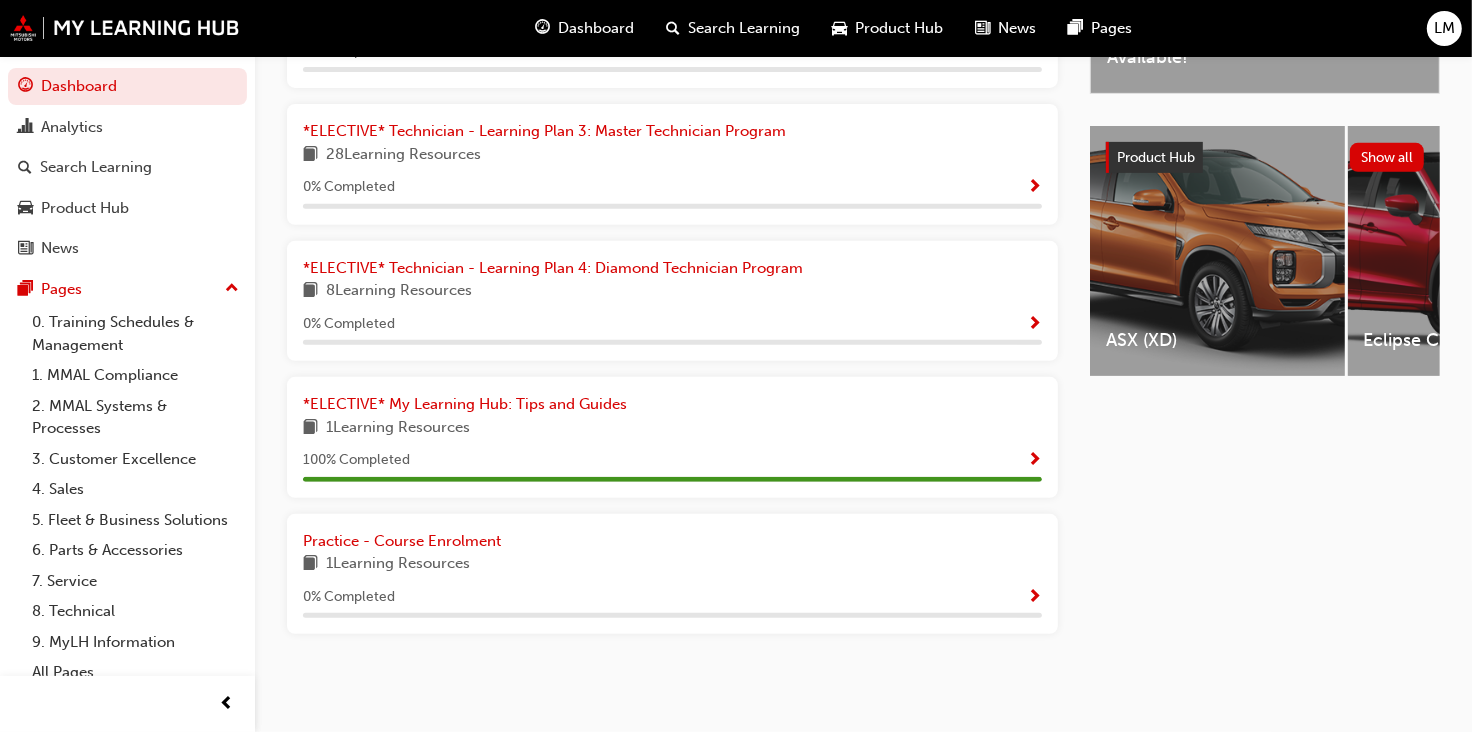 click on "1  Learning Resources" at bounding box center [672, 564] 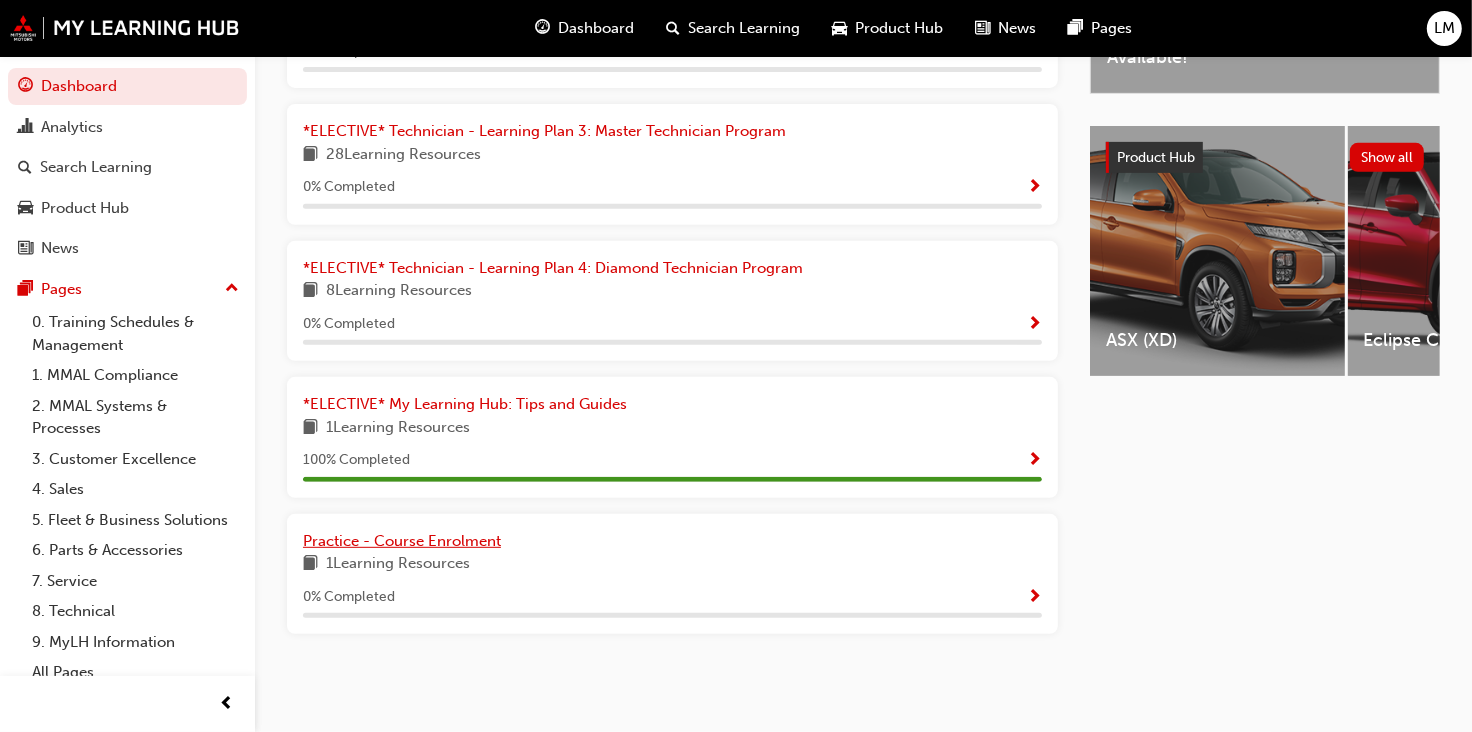 click on "Practice - Course Enrolment" at bounding box center [672, 541] 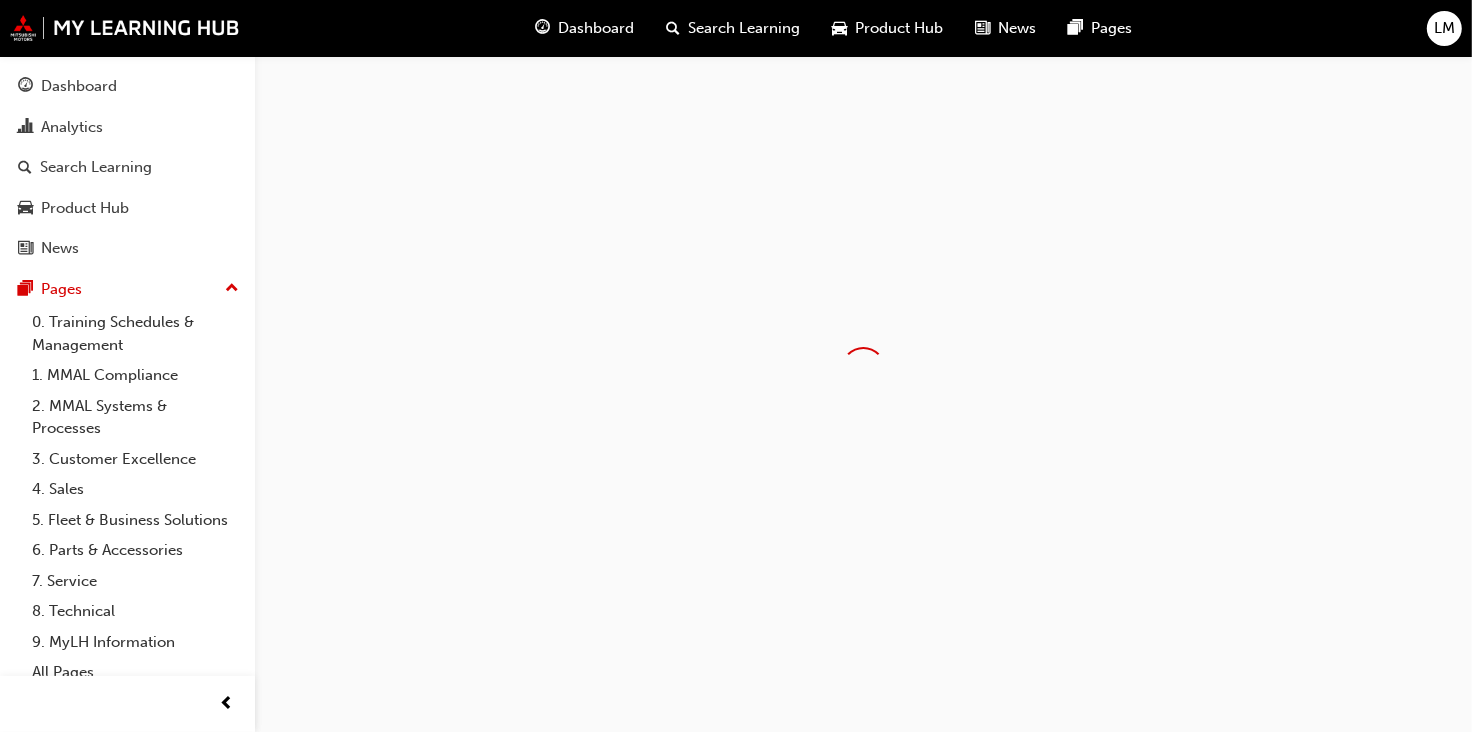 scroll, scrollTop: 0, scrollLeft: 0, axis: both 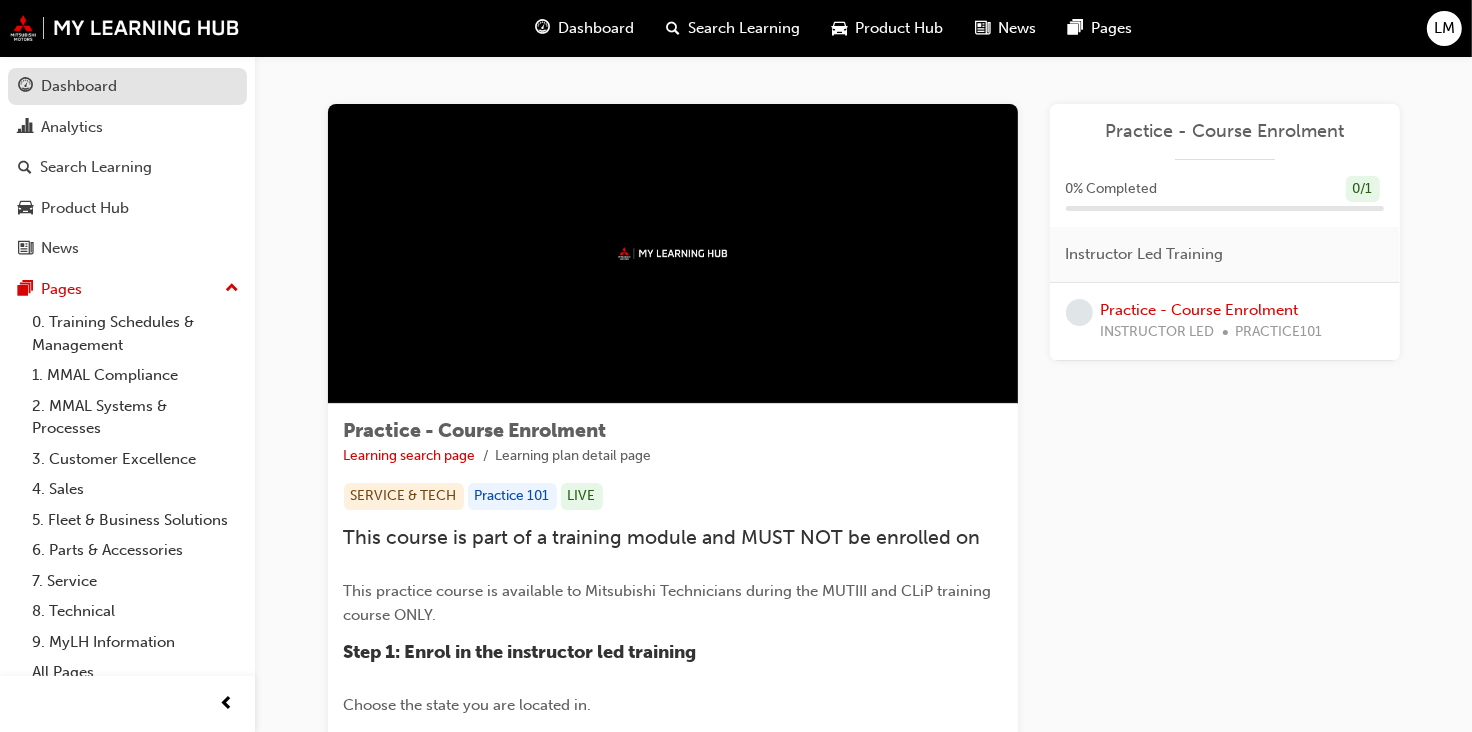 click on "Dashboard" at bounding box center [79, 86] 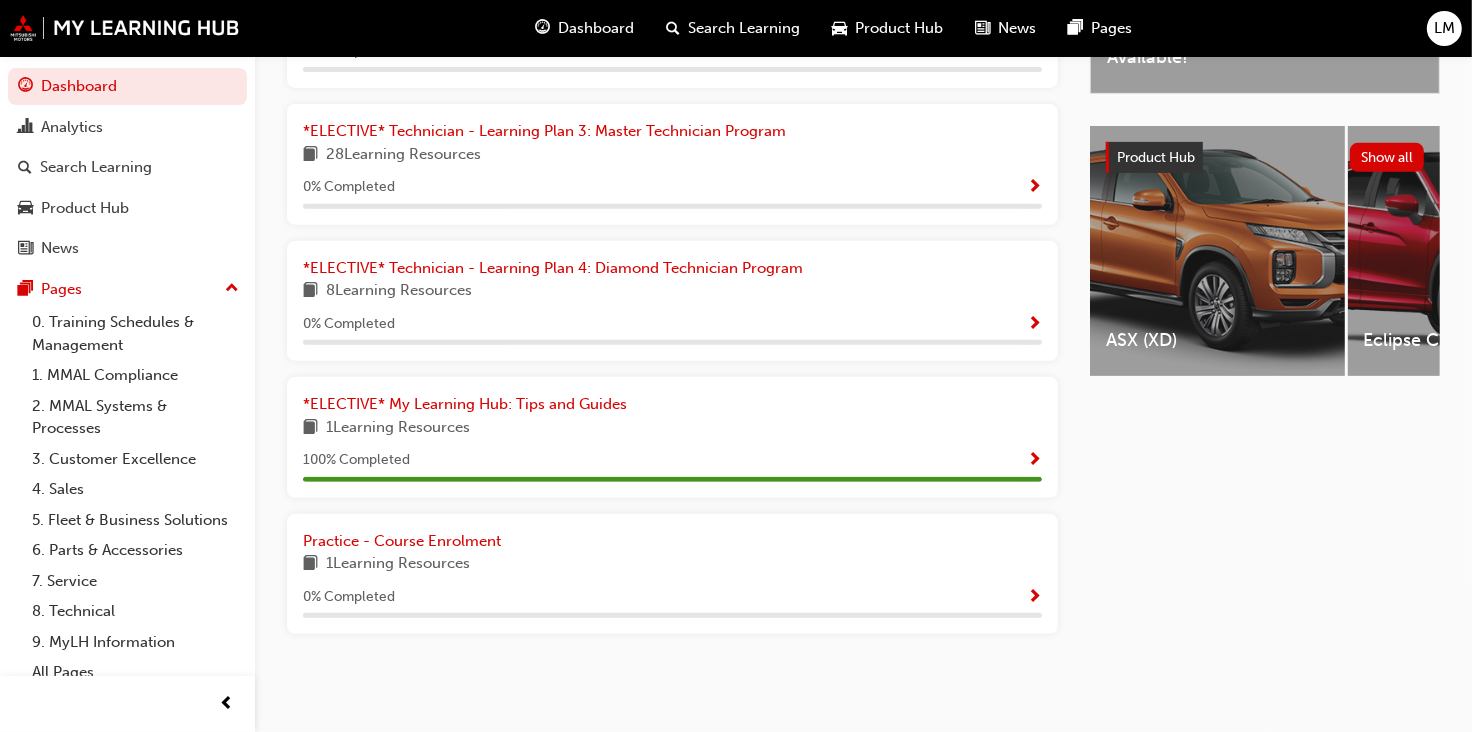 scroll, scrollTop: 714, scrollLeft: 0, axis: vertical 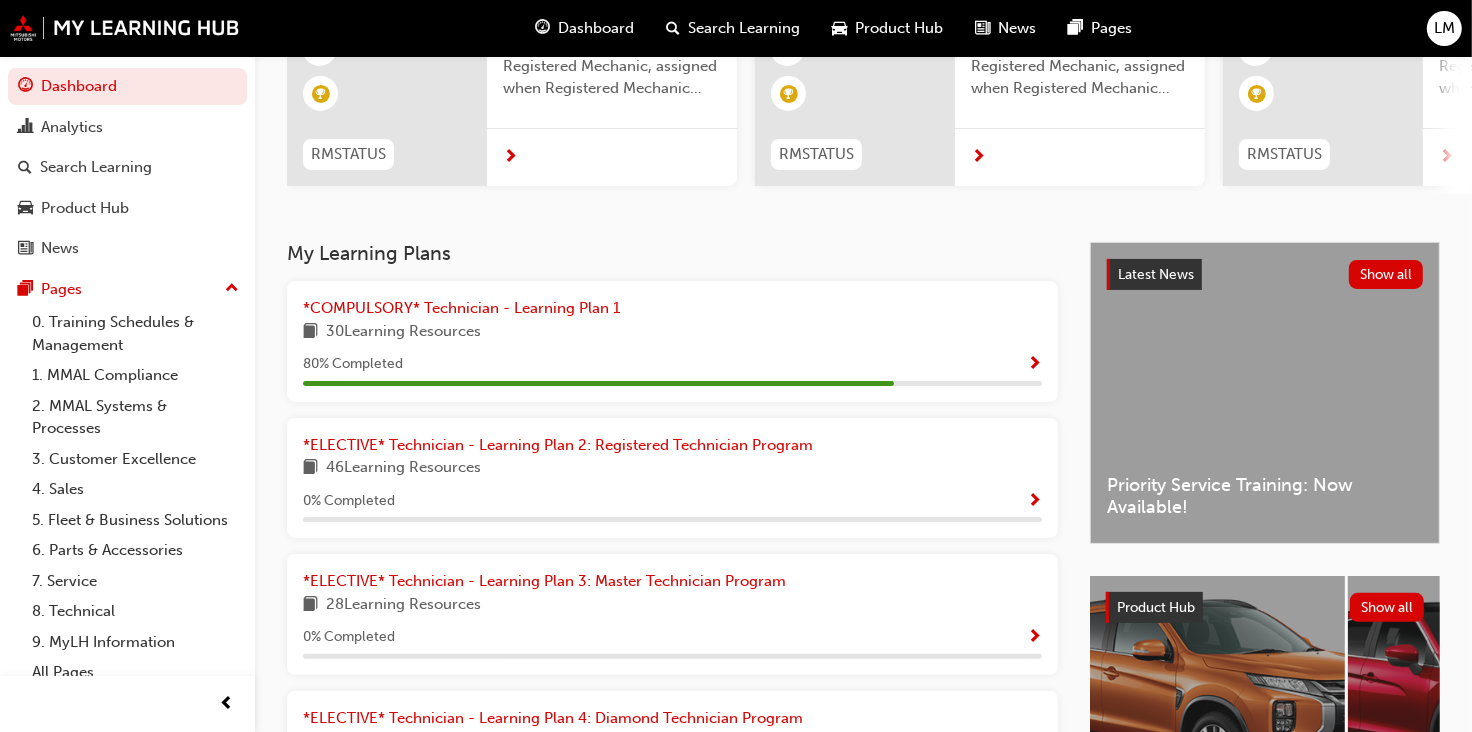 click on "30  Learning Resources" at bounding box center [672, 332] 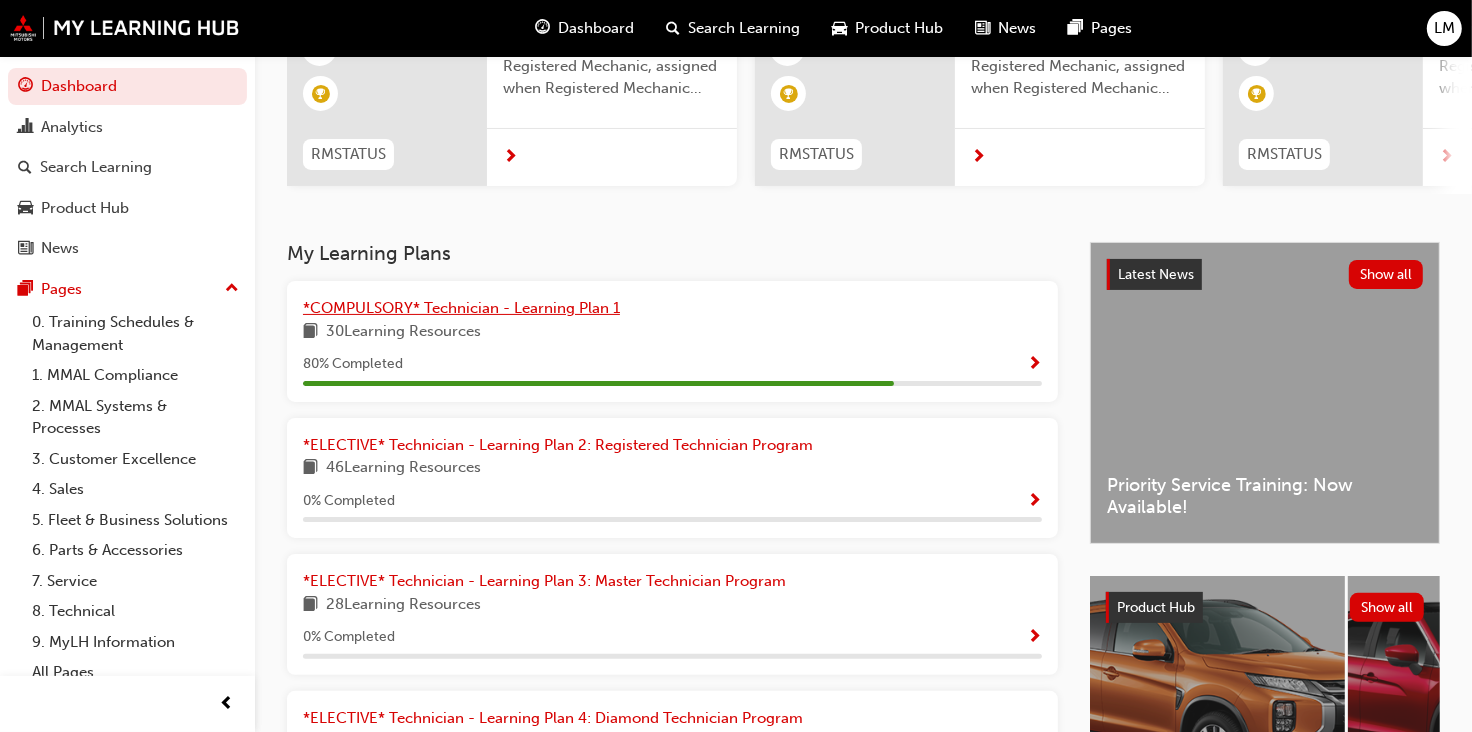 click on "*COMPULSORY* Technician - Learning Plan 1" at bounding box center [461, 308] 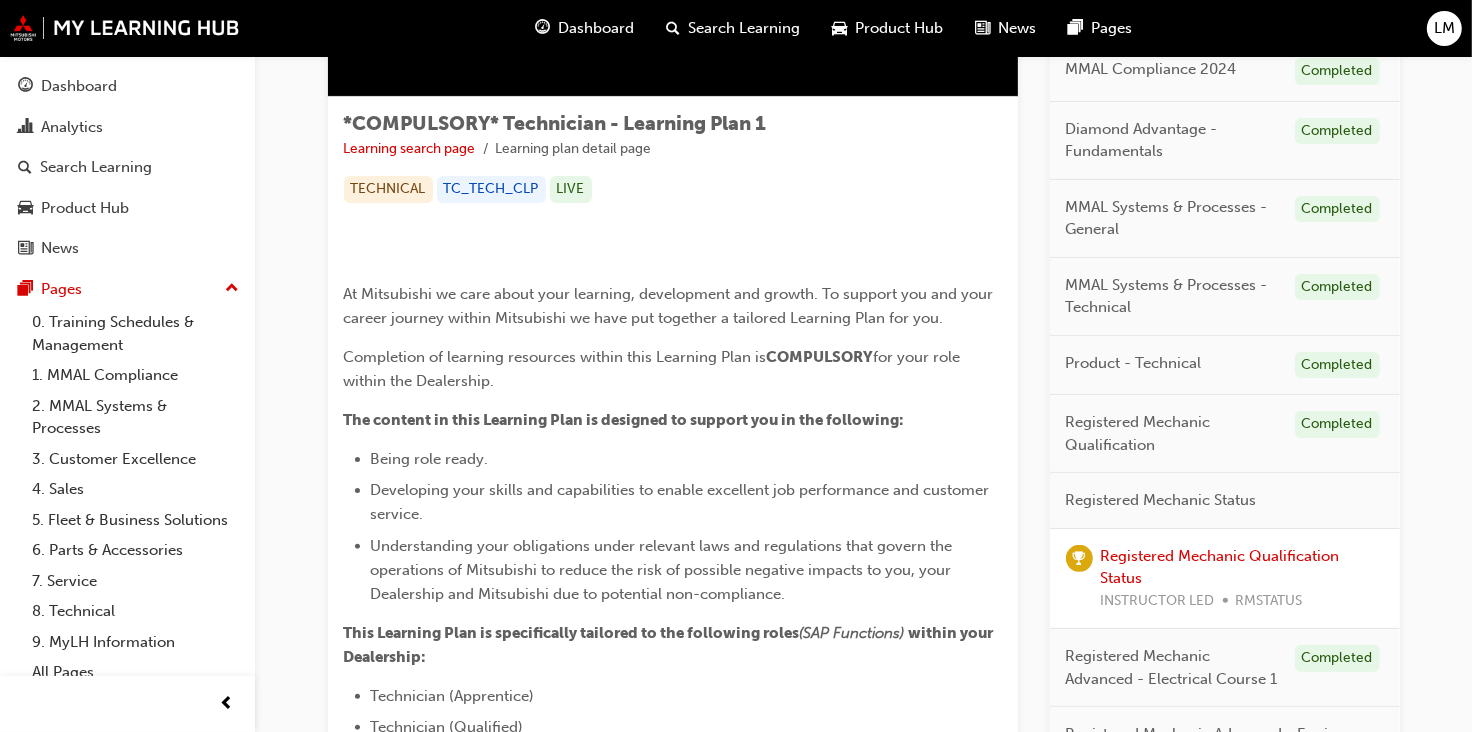 scroll, scrollTop: 248, scrollLeft: 0, axis: vertical 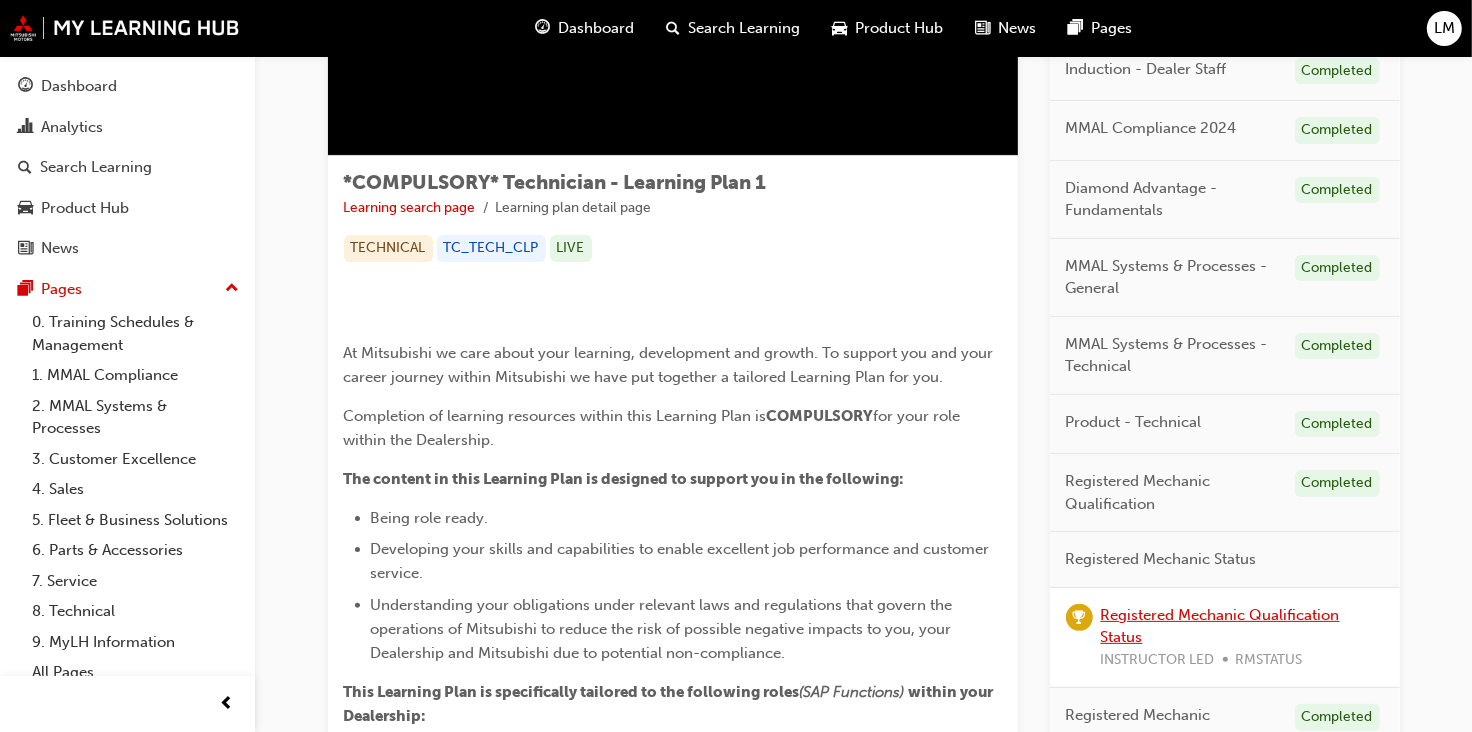 click on "Registered Mechanic Qualification Status" at bounding box center (1220, 626) 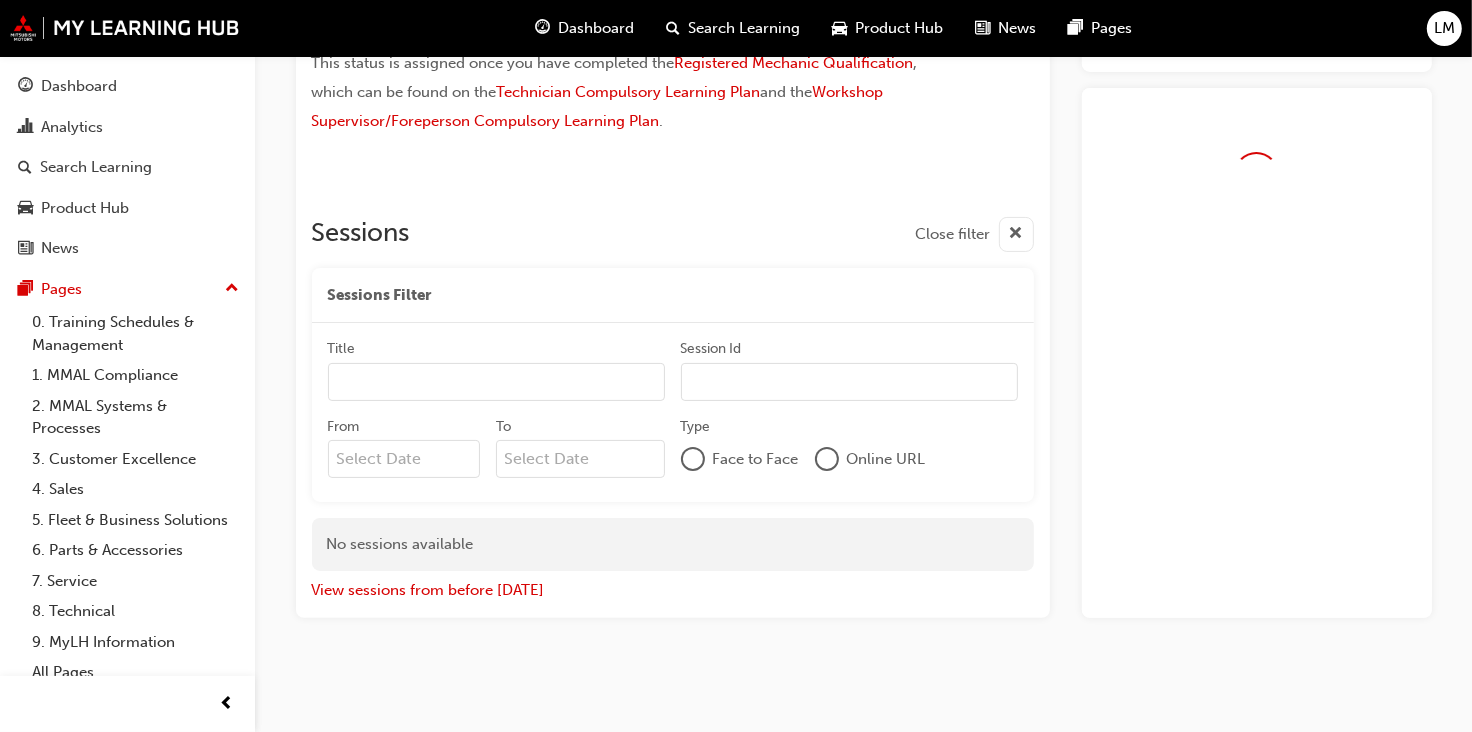 scroll, scrollTop: 248, scrollLeft: 0, axis: vertical 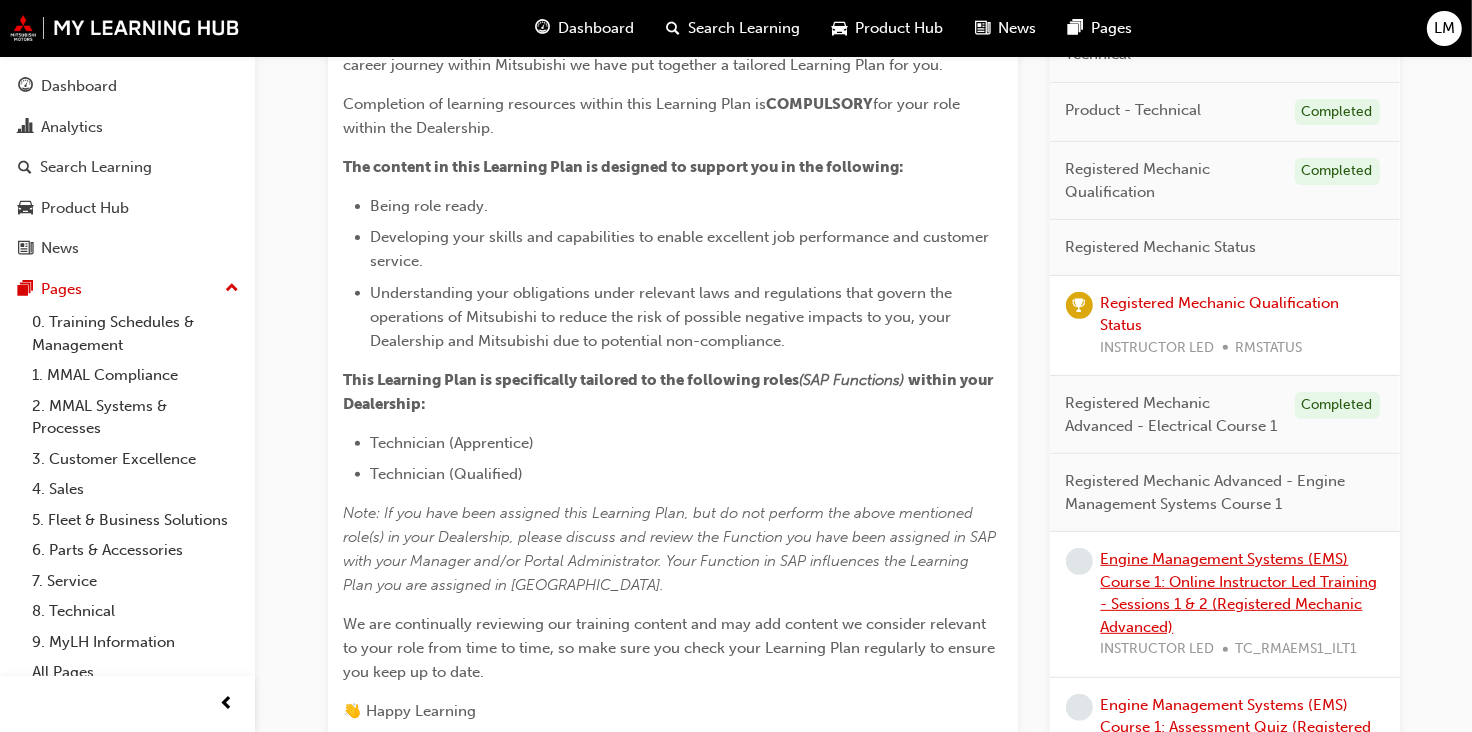 click on "Engine Management Systems (EMS) Course 1: Online Instructor Led Training - Sessions 1 & 2 (Registered Mechanic Advanced)" at bounding box center (1239, 593) 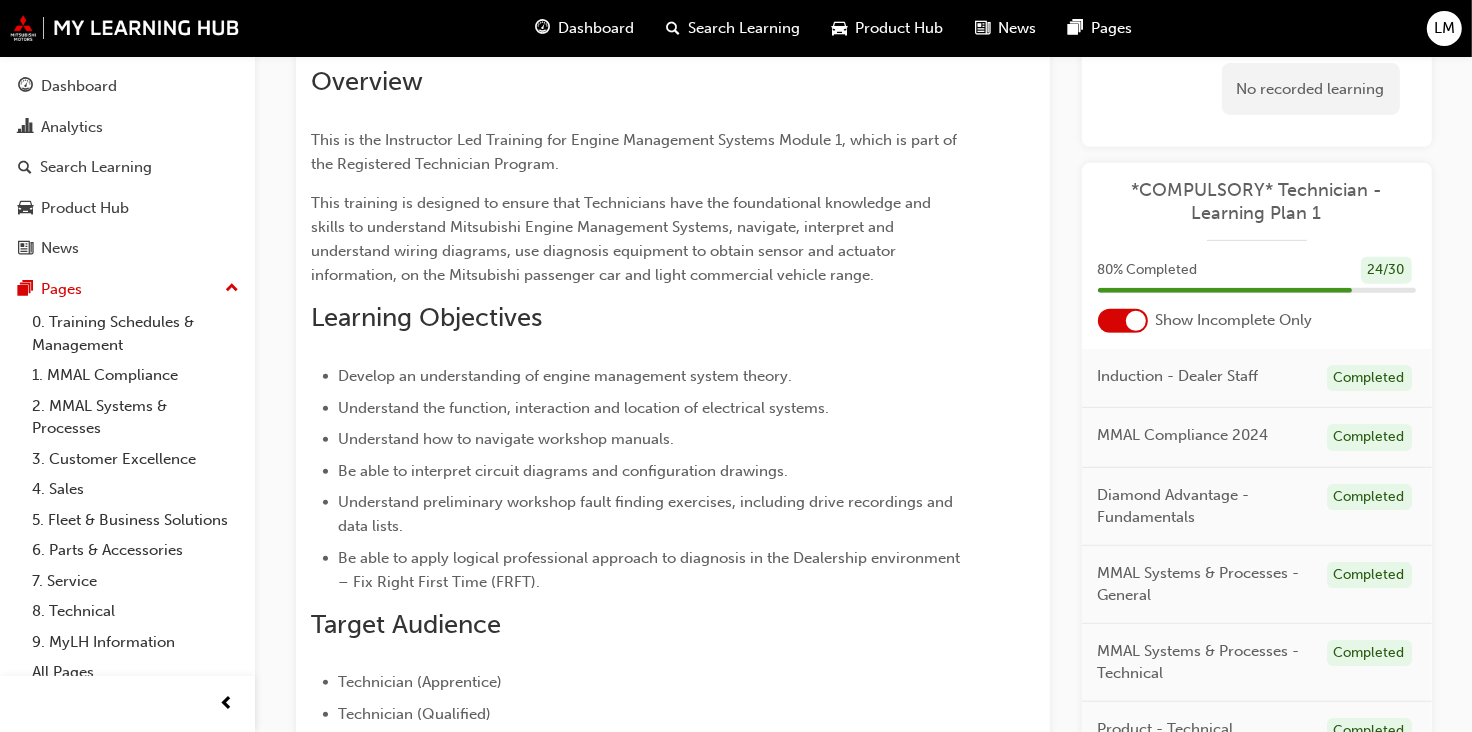 scroll, scrollTop: 756, scrollLeft: 0, axis: vertical 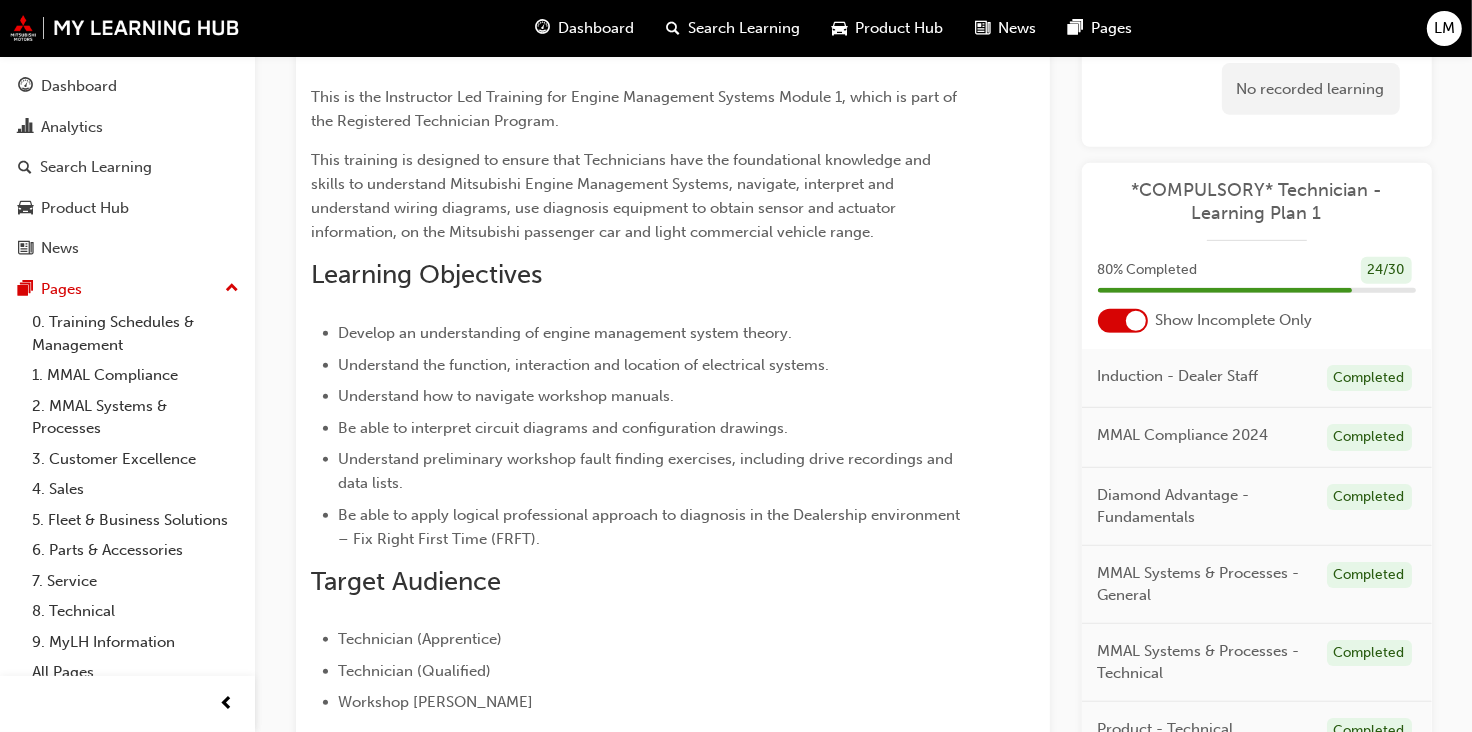 click on "Engine Management Systems (EMS) Course 1: Online Instructor Led Training - Sessions 1 & 2 (Registered Mechanic Advanced) Instructor led Stream:   TECHNICAL 100  pts TC_RMAEMS1_ILT1   < Back to Technician Compulsory   About EMS Course 1 (Registered Technician Fundamentals): ⚠️  Who is this course for?   Technicians who have already achieved  Registered Mechanic  Status.  ⚠️  How do you complete this course? Enroll in the Online Instructor Led Training below. This is split into  2 x 2.5 hour Sessions  held over 2 days in a row. You must attend both. Complete    Pre-Learning Module 1     &    Pre-Learning Module 2    in the 2 weeks before the sessions. Attend your enrolled  online instructor led sessions . Complete the    Assessment Quiz.   Course completion assigned by trainer. ﻿ About this instructor-led session: Overview This is the Instructor Led Training for Engine Management Systems Module 1, which is part of the Registered Technician Program. Learning Objectives Target Audience Contact" at bounding box center (864, 1303) 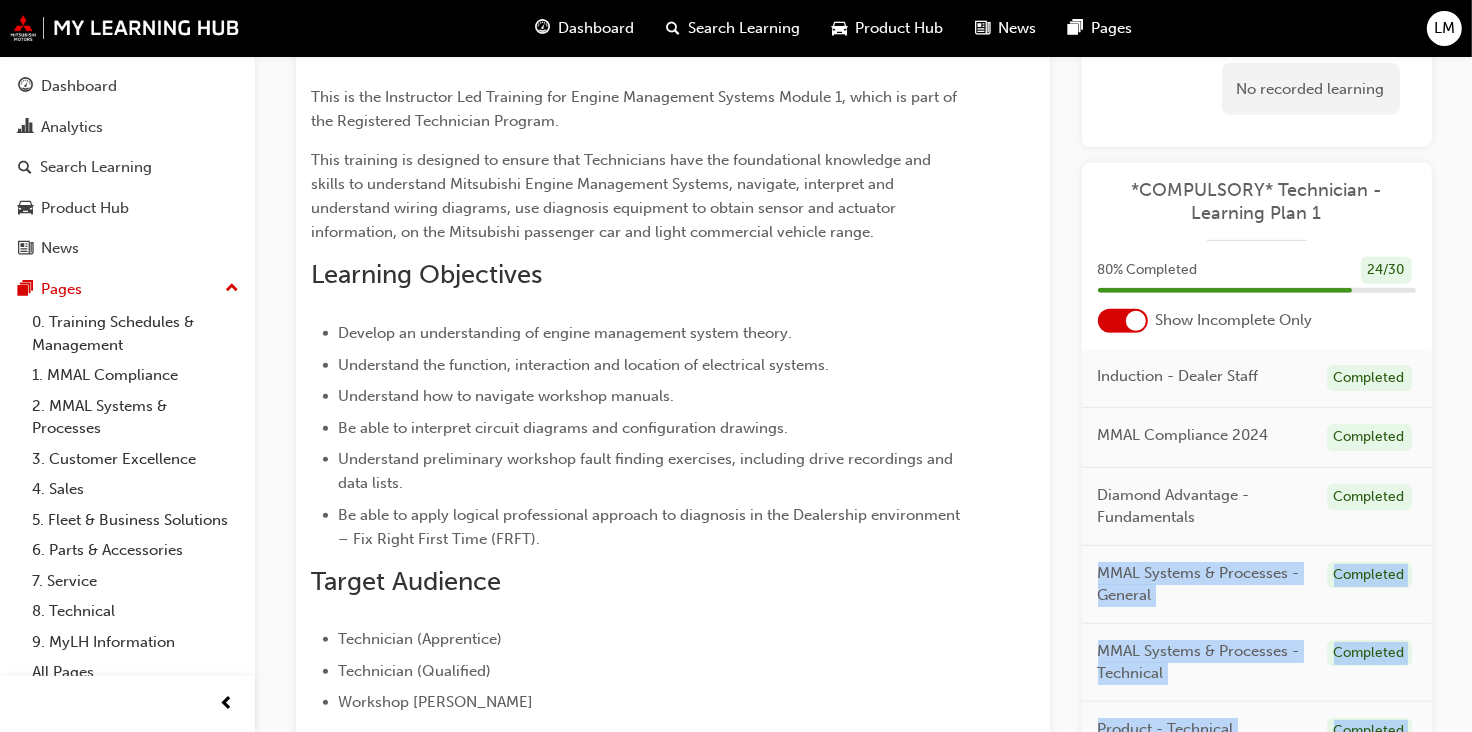 drag, startPoint x: 1433, startPoint y: 688, endPoint x: 1427, endPoint y: 491, distance: 197.09135 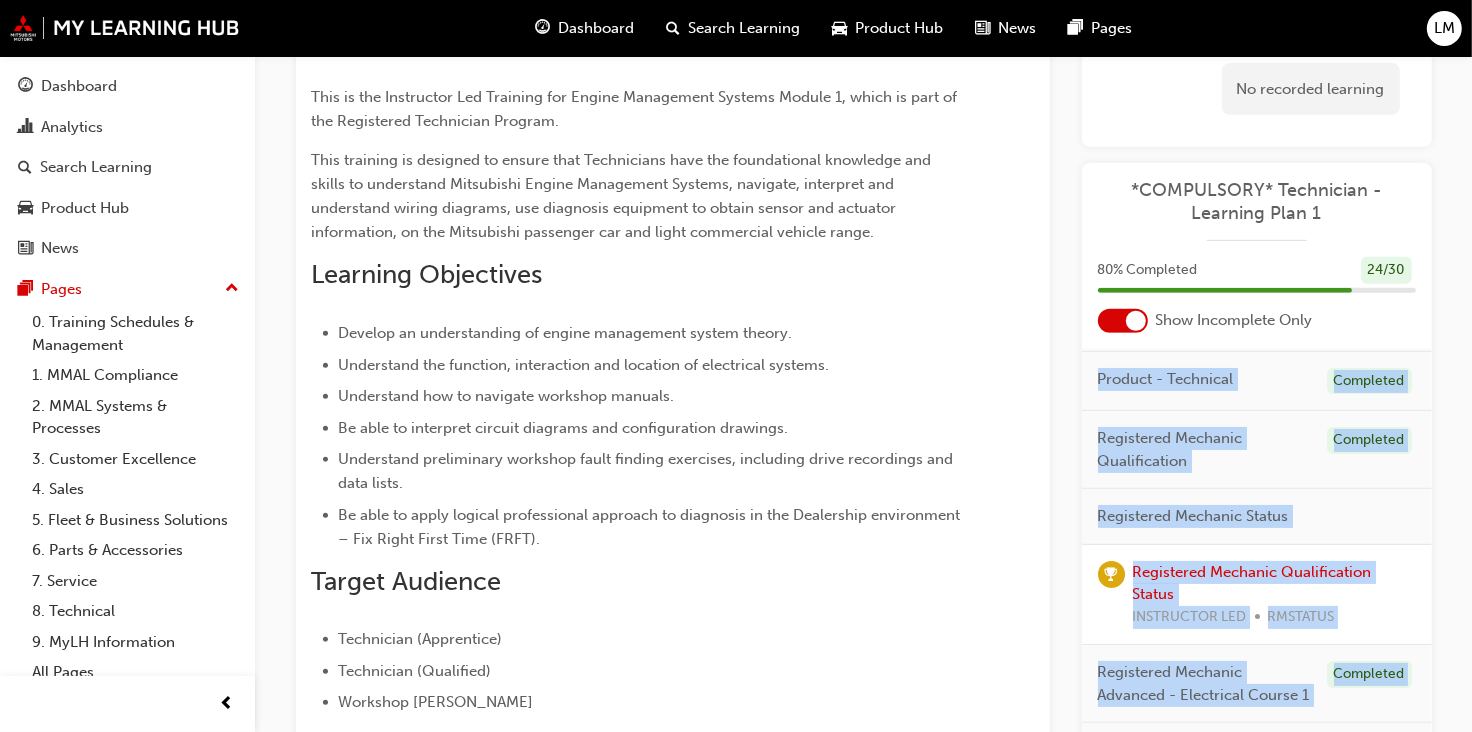scroll, scrollTop: 700, scrollLeft: 0, axis: vertical 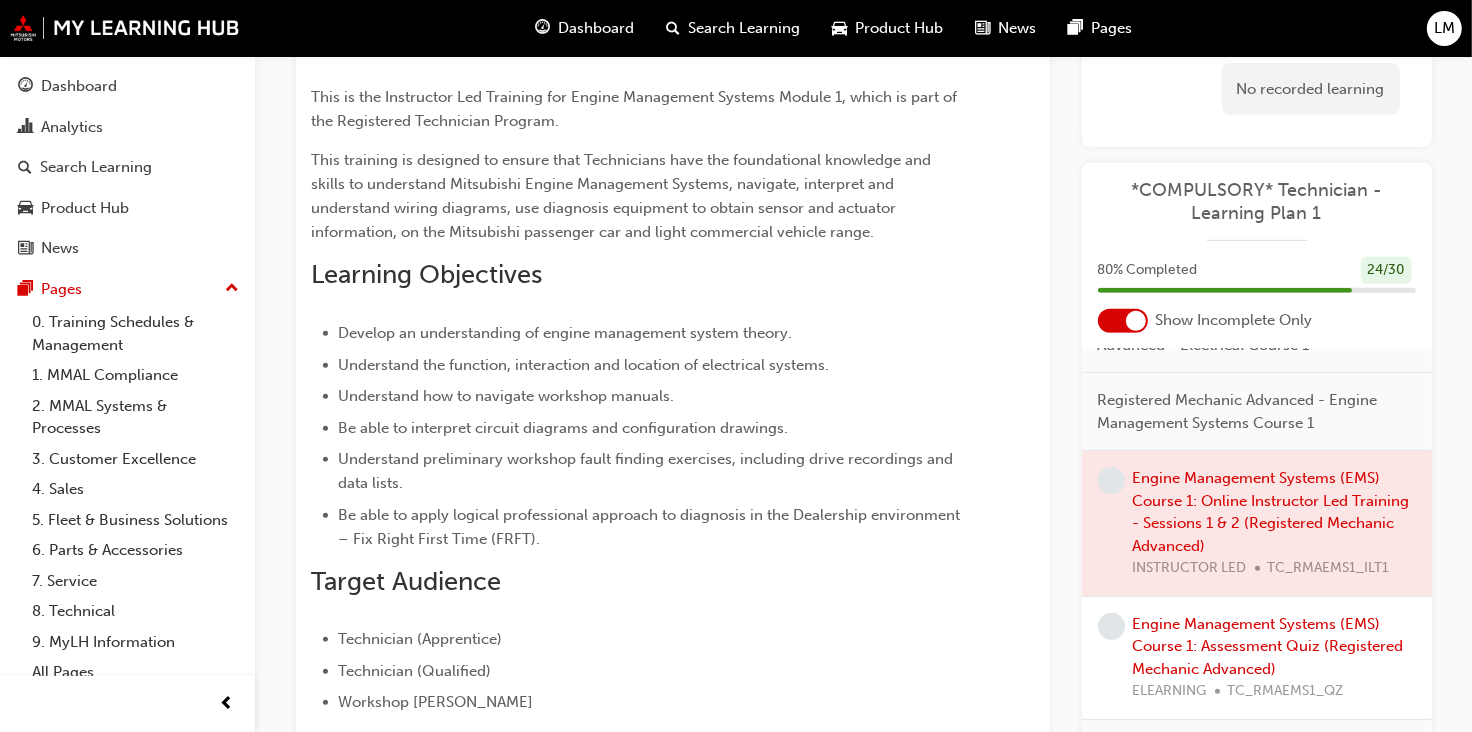 click on "< Back to Technician Compulsory   About EMS Course 1 (Registered Technician Fundamentals): ⚠️  Who is this course for?   Technicians who have already achieved  Registered Mechanic  Status.  ⚠️  How do you complete this course? Enroll in the Online Instructor Led Training below. This is split into  2 x 2.5 hour Sessions  held over 2 days in a row. You must attend both. Complete    Pre-Learning Module 1     &    Pre-Learning Module 2    in the 2 weeks before the sessions. Attend your enrolled  online instructor led sessions . Complete the    Assessment Quiz.   Course completion assigned by trainer. ﻿ About this instructor-led session: Overview This is the Instructor Led Training for Engine Management Systems Module 1, which is part of the Registered Technician Program. Learning Objectives Develop an understanding of engine management system theory. Understand the function, interaction and location of electrical systems. Understand how to navigate workshop manuals. Target Audience Contact" at bounding box center [637, 172] 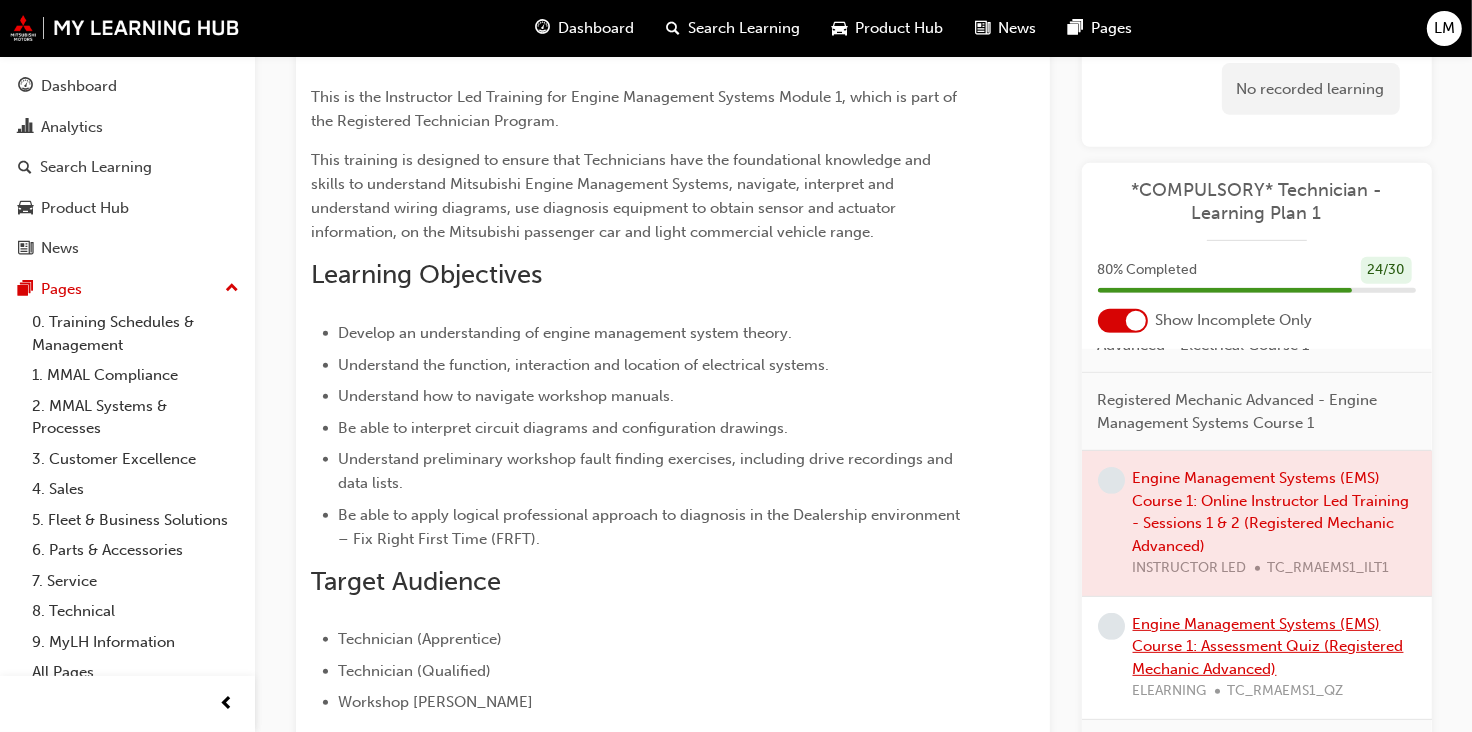 click on "Engine Management Systems (EMS) Course 1: Assessment Quiz (Registered Mechanic Advanced)" at bounding box center [1268, 645] 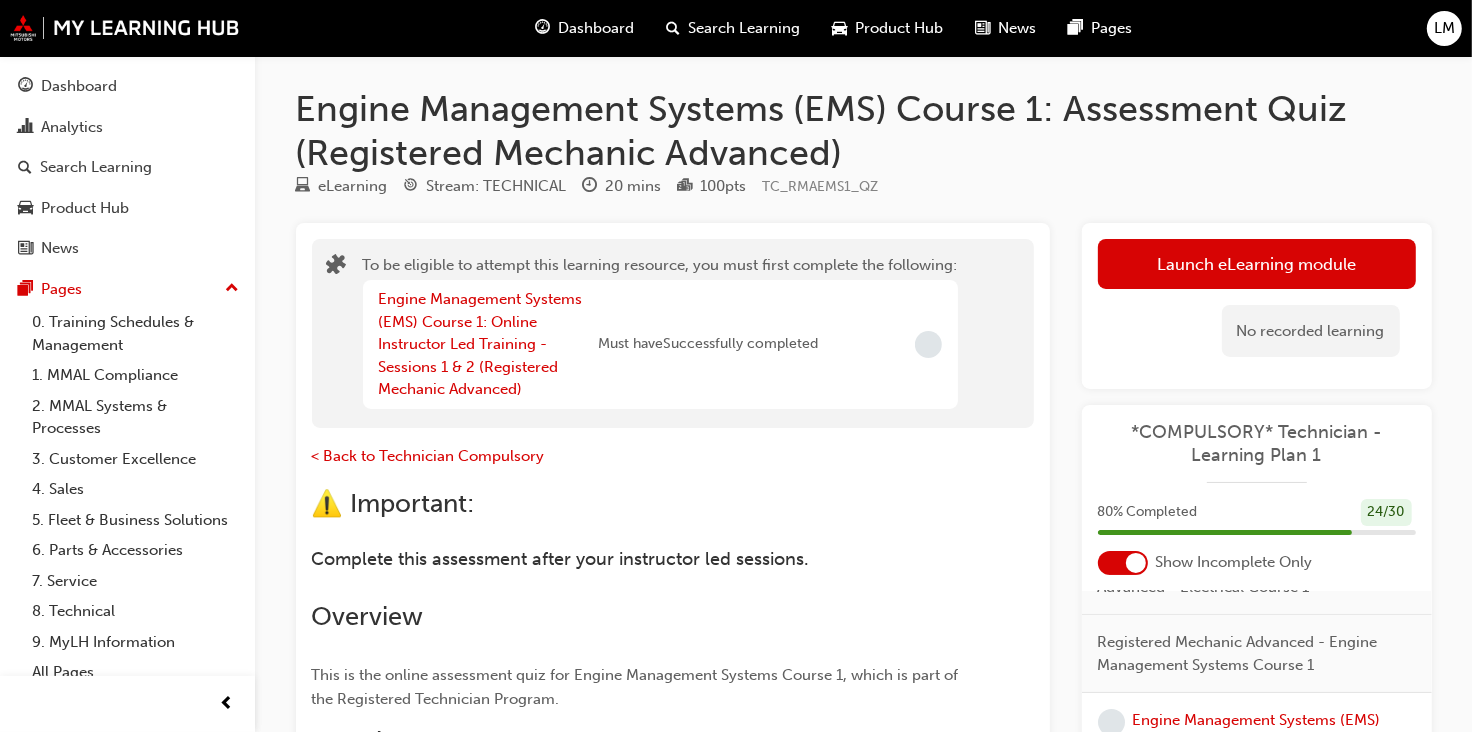 scroll, scrollTop: 0, scrollLeft: 0, axis: both 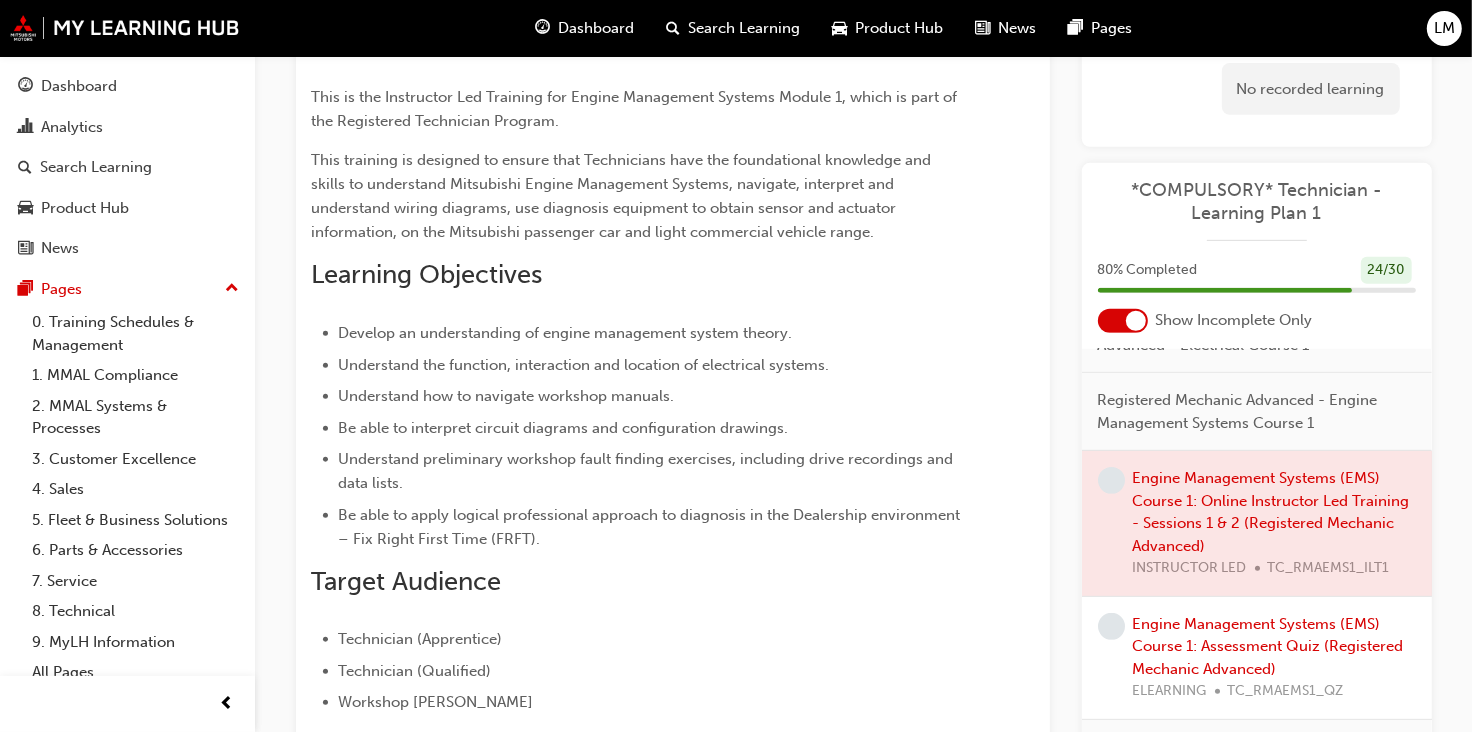 click at bounding box center [1257, 523] 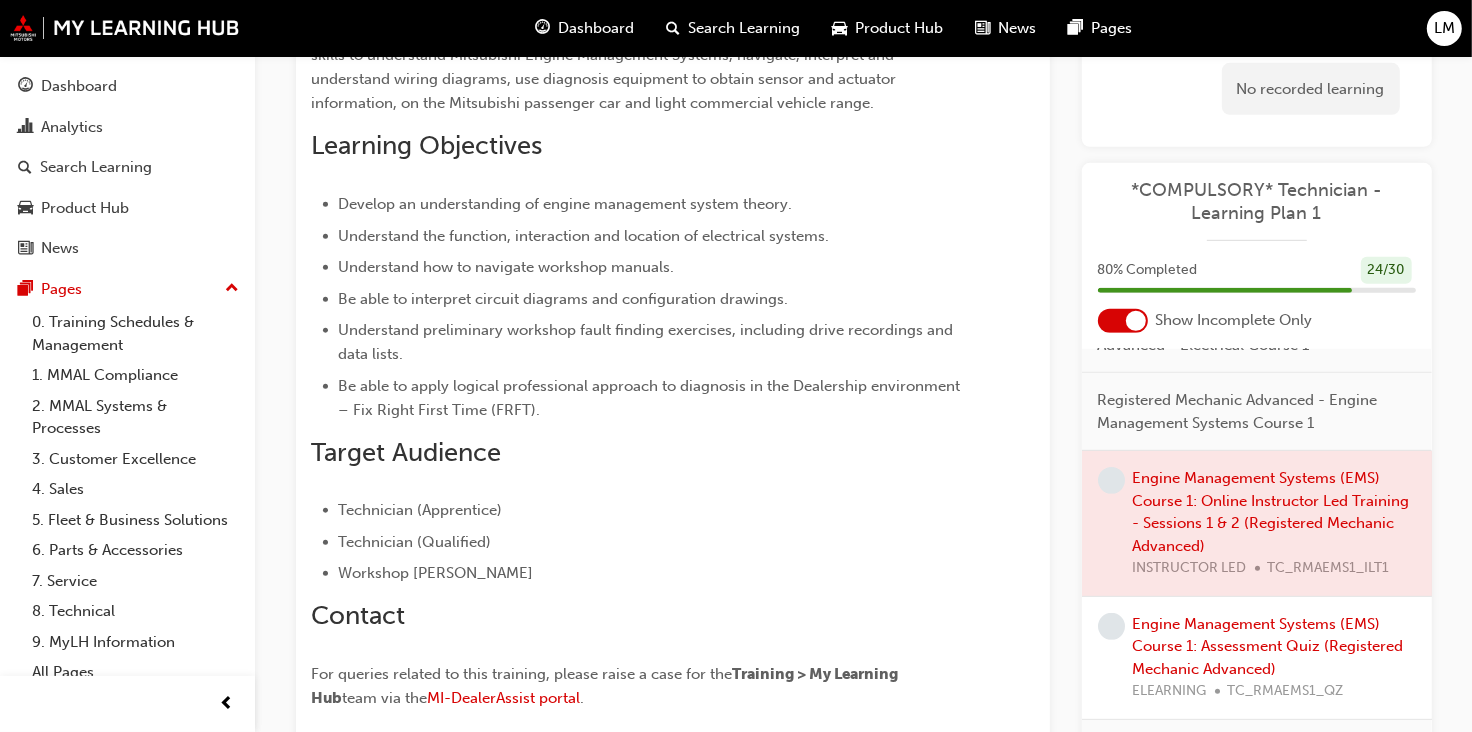 scroll, scrollTop: 890, scrollLeft: 0, axis: vertical 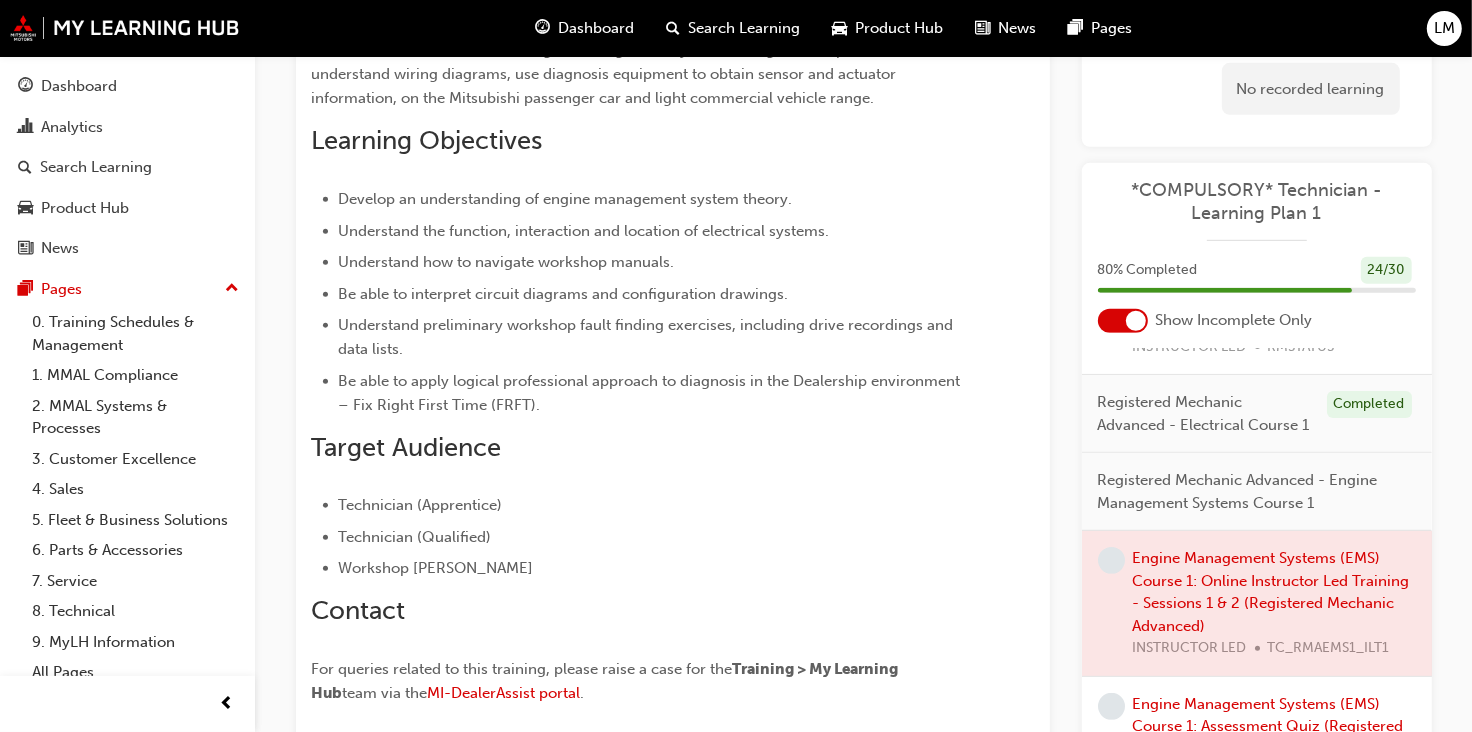 click at bounding box center (1111, 560) 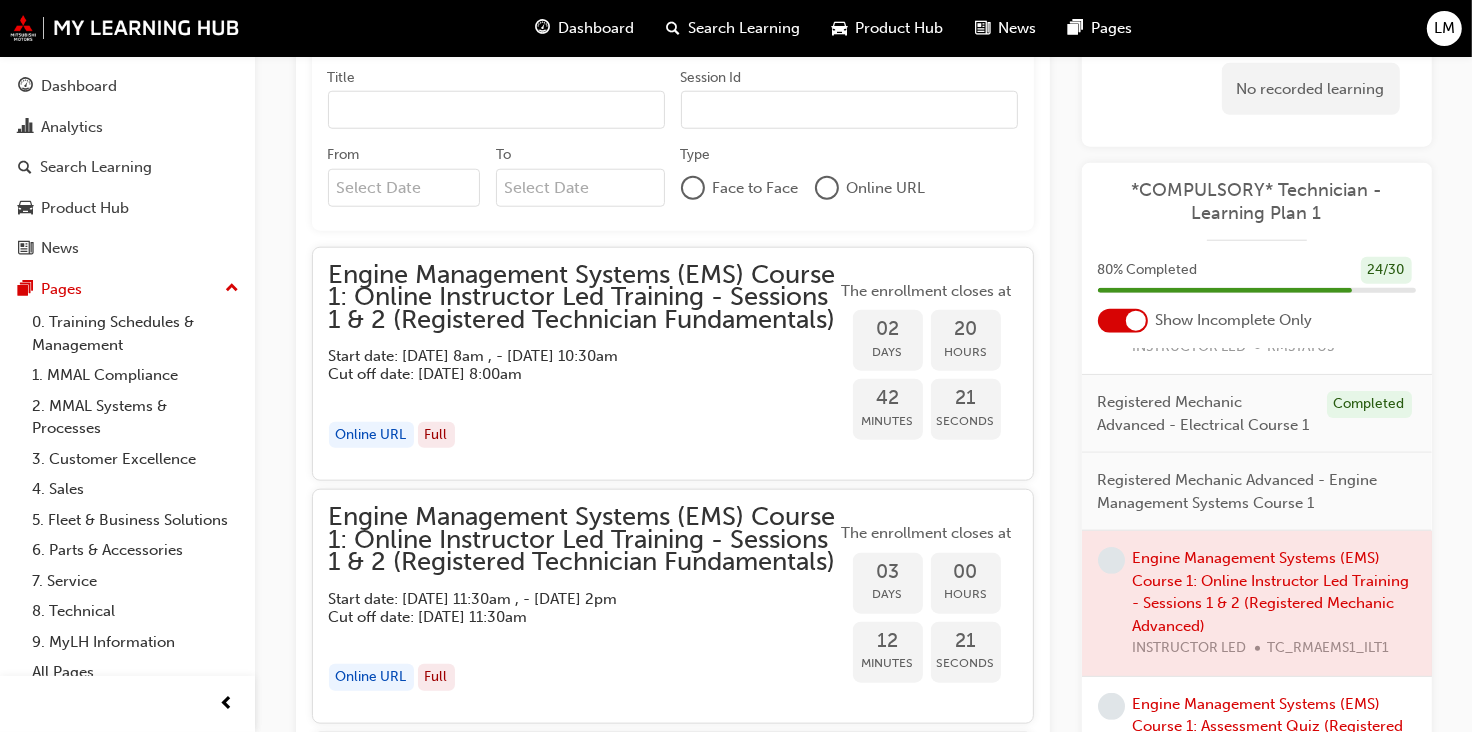 scroll, scrollTop: 2374, scrollLeft: 0, axis: vertical 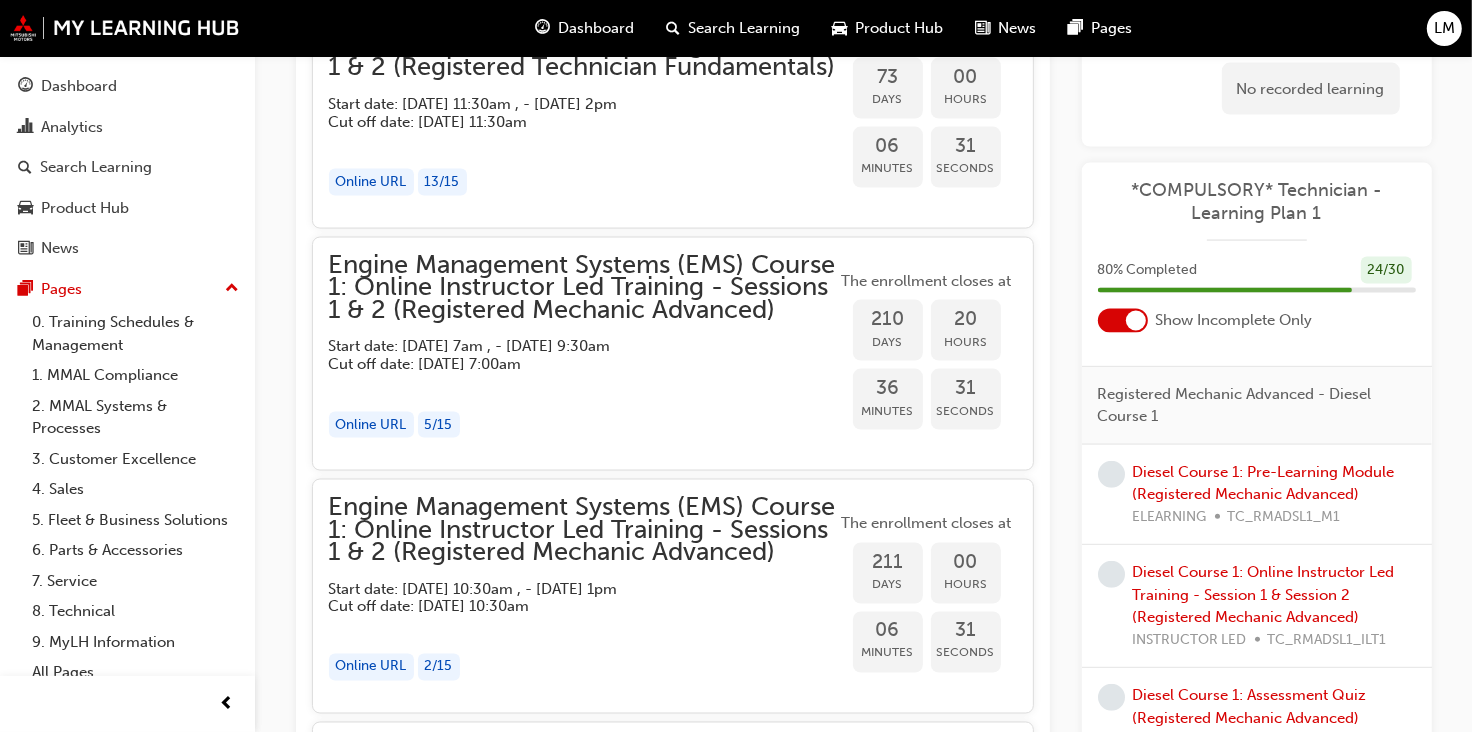 click on "Engine Management Systems (EMS) Course 1: Online Instructor Led Training - Sessions 1 & 2 (Registered Mechanic Advanced)" at bounding box center [583, 288] 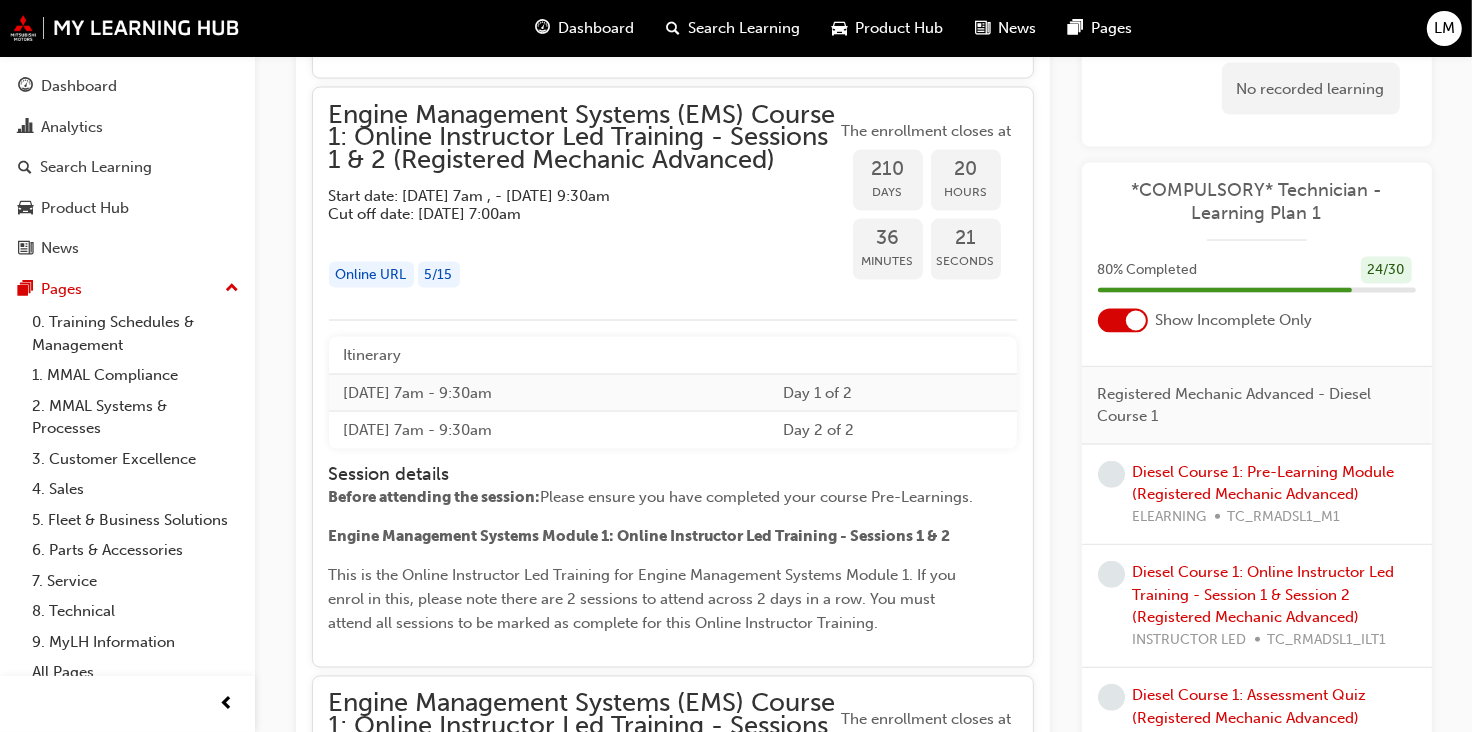 scroll, scrollTop: 2863, scrollLeft: 0, axis: vertical 